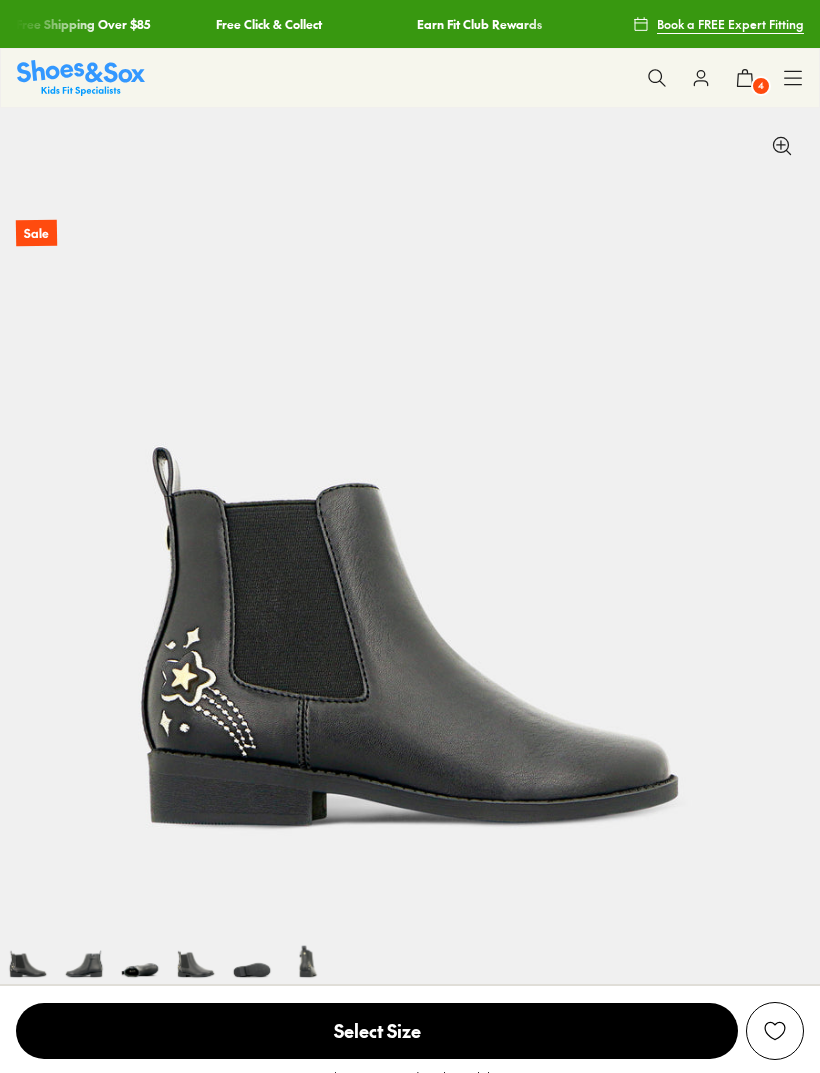 select on "*" 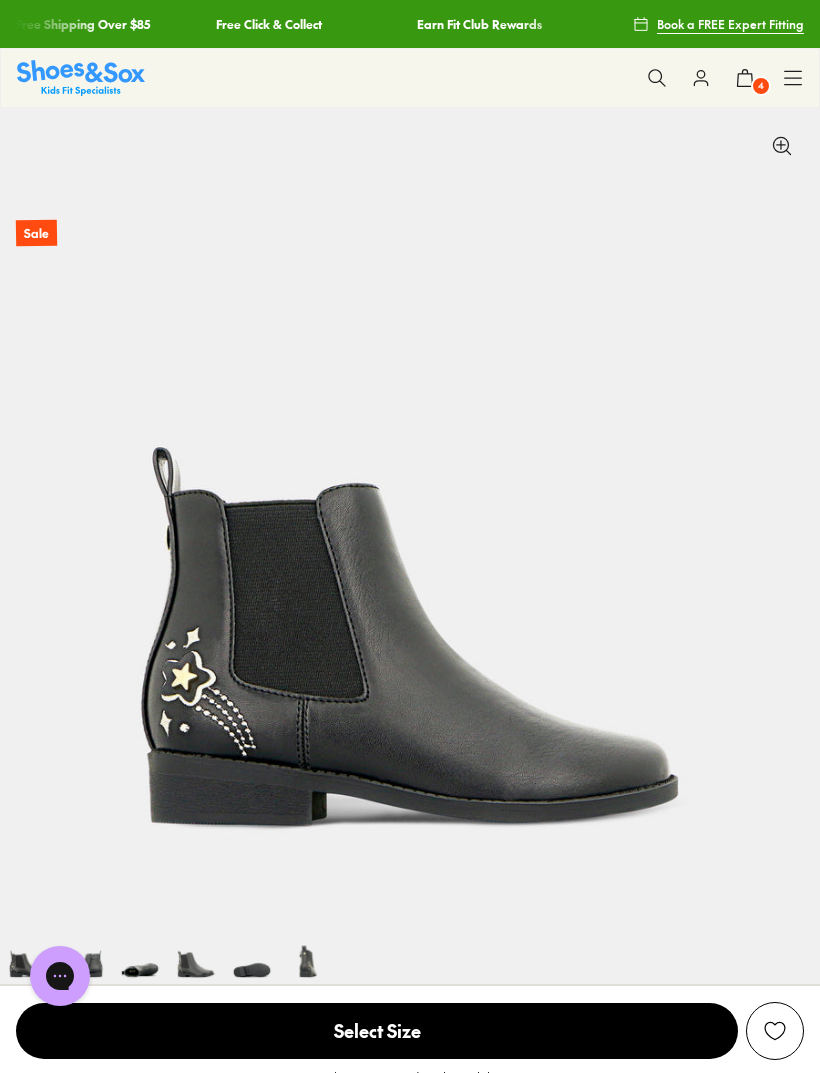 scroll, scrollTop: 0, scrollLeft: 3277, axis: horizontal 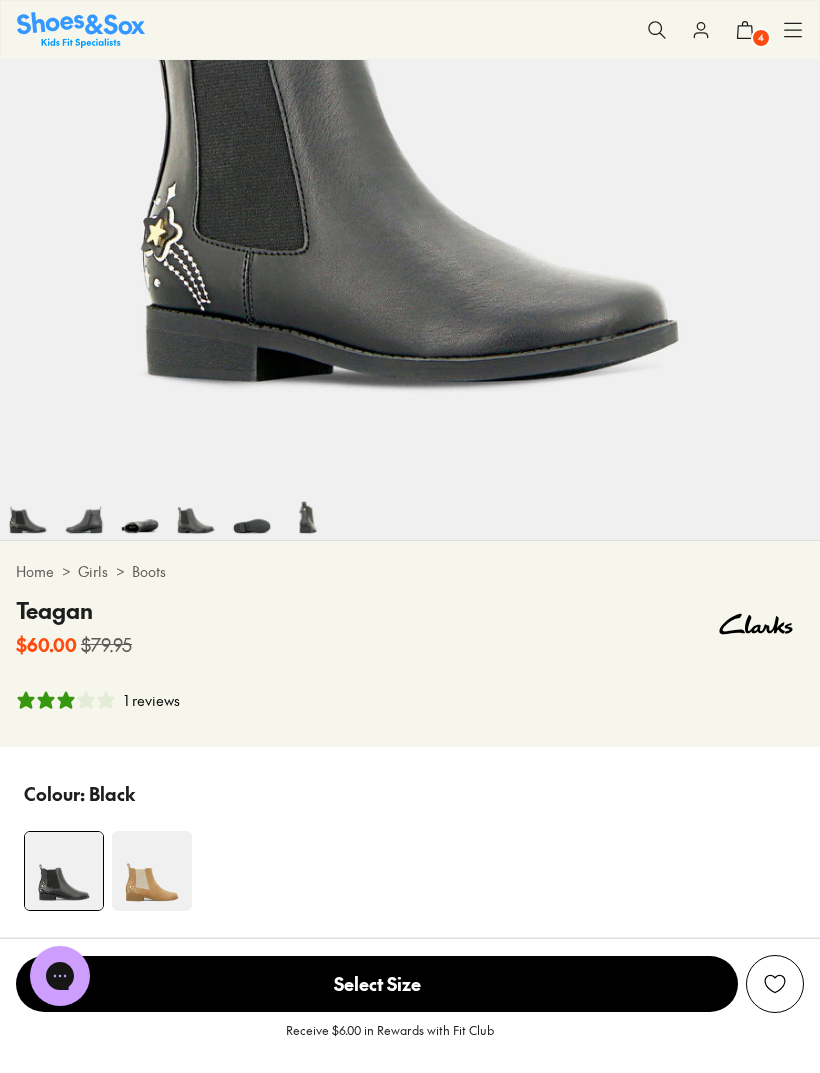 click 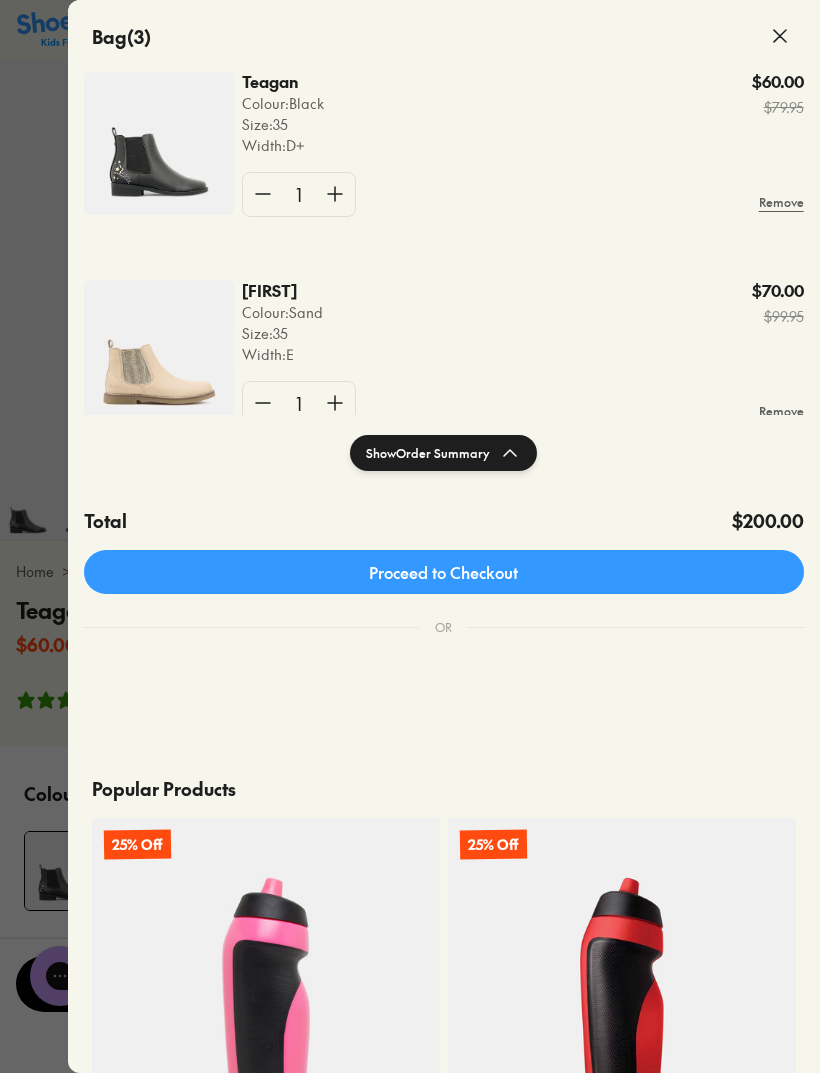 scroll, scrollTop: 137, scrollLeft: 0, axis: vertical 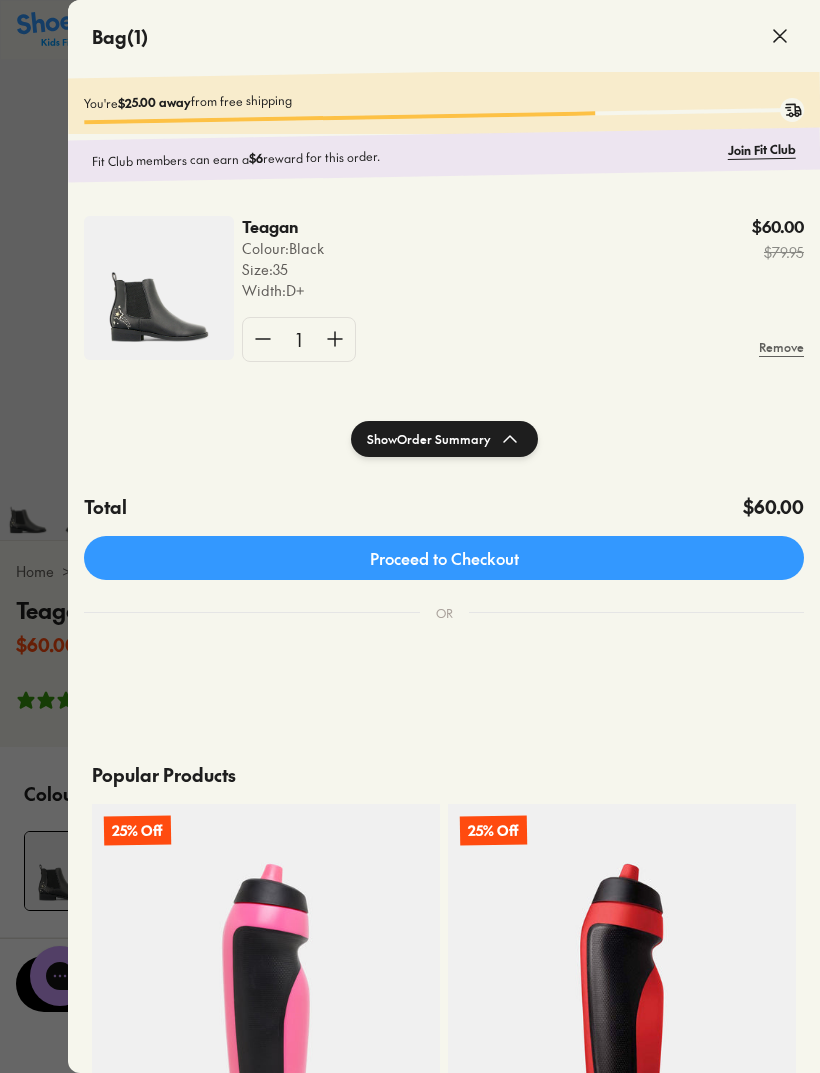 click 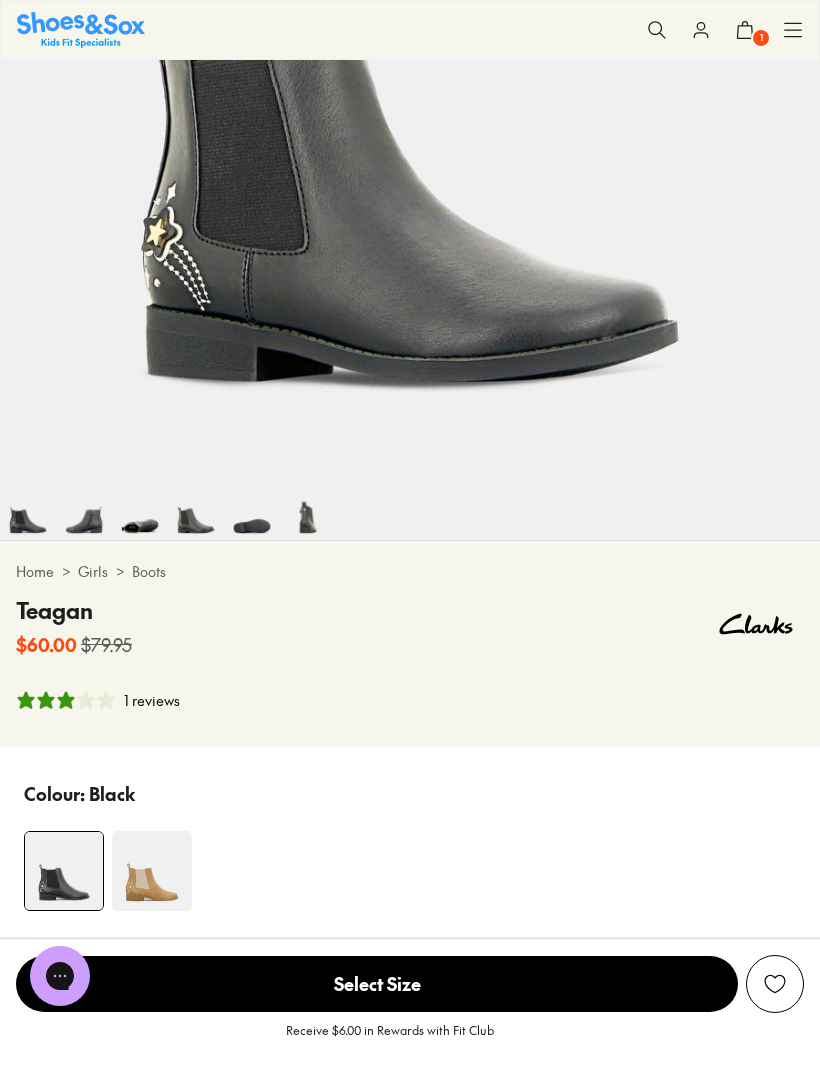 click 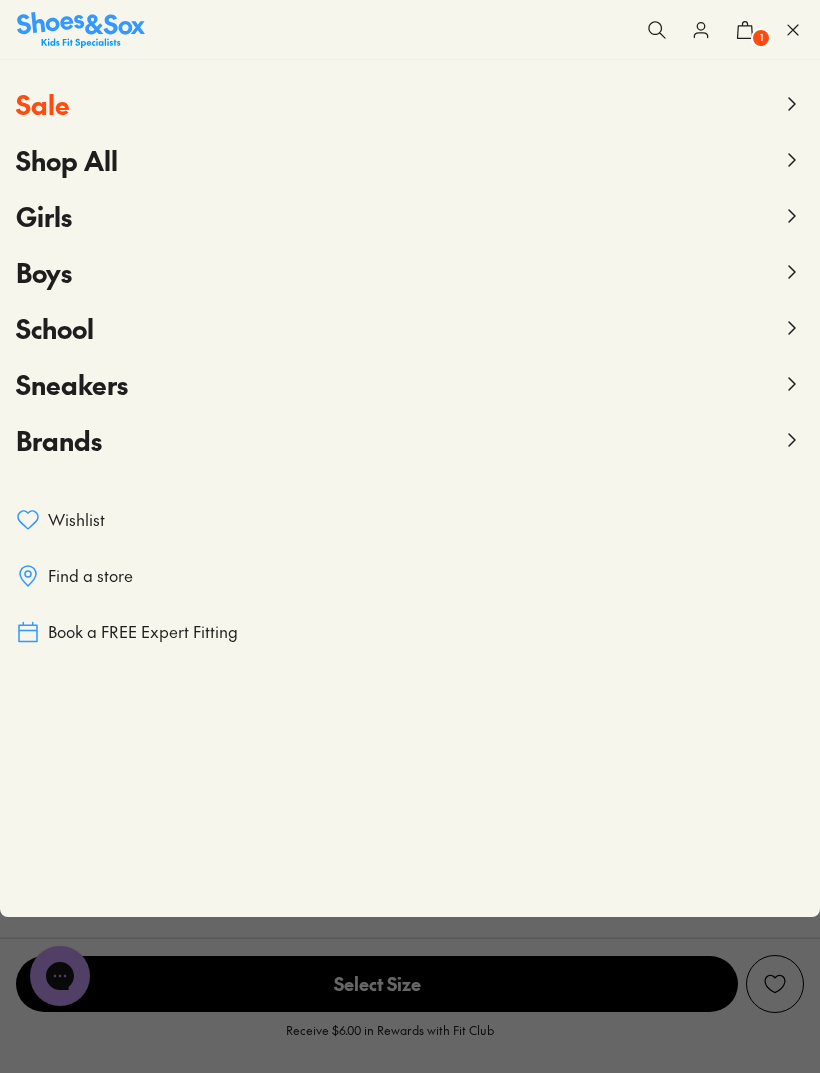 click on "Girls" at bounding box center (44, 216) 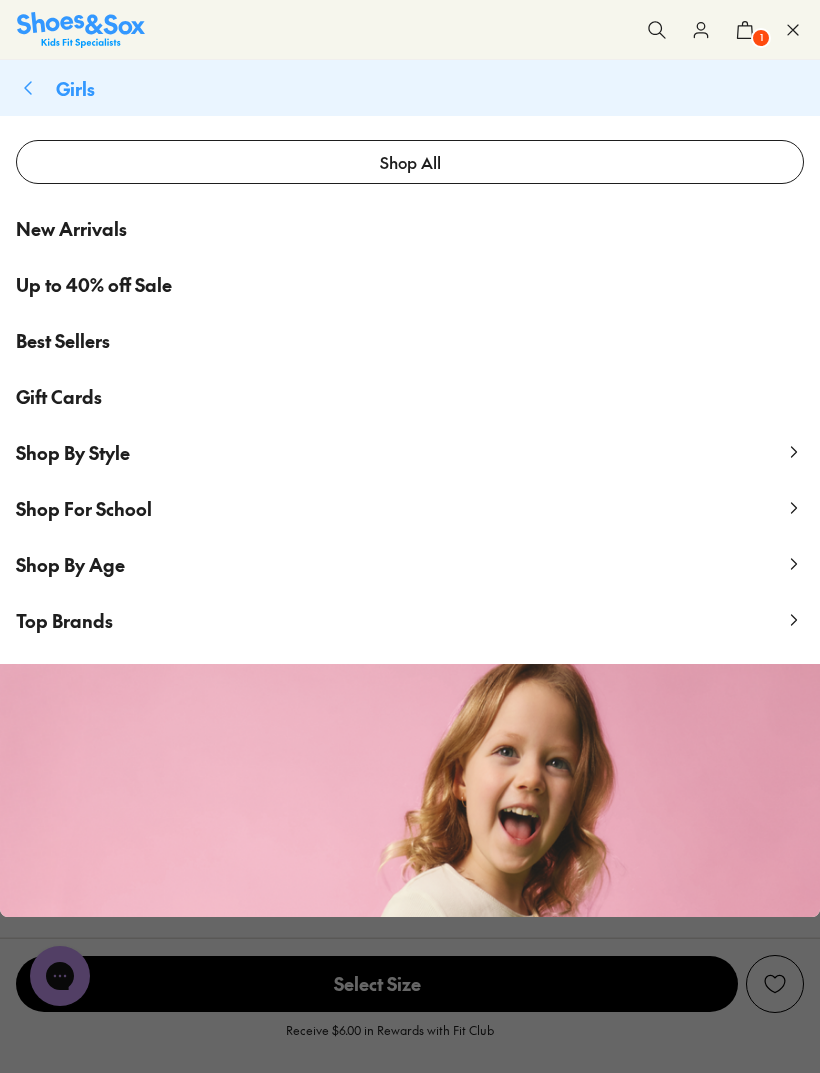click on "Shop By Style" at bounding box center (73, 452) 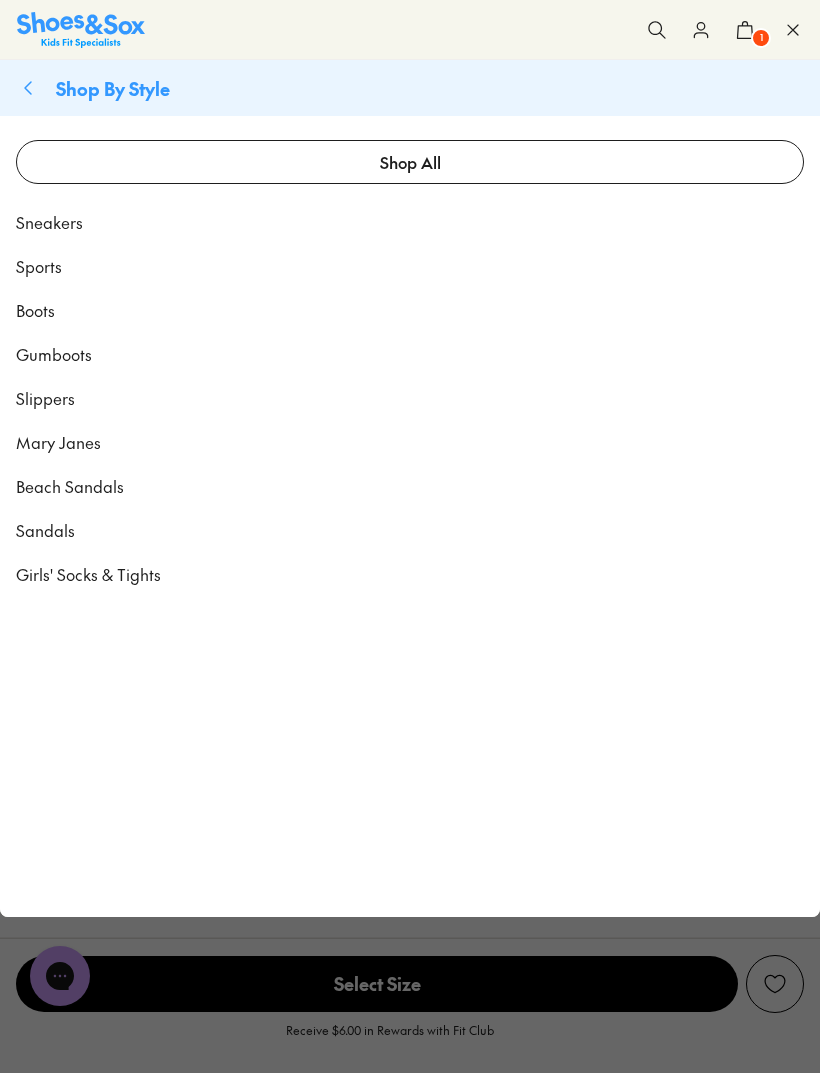 click on "Girls' Socks & Tights" at bounding box center [410, 574] 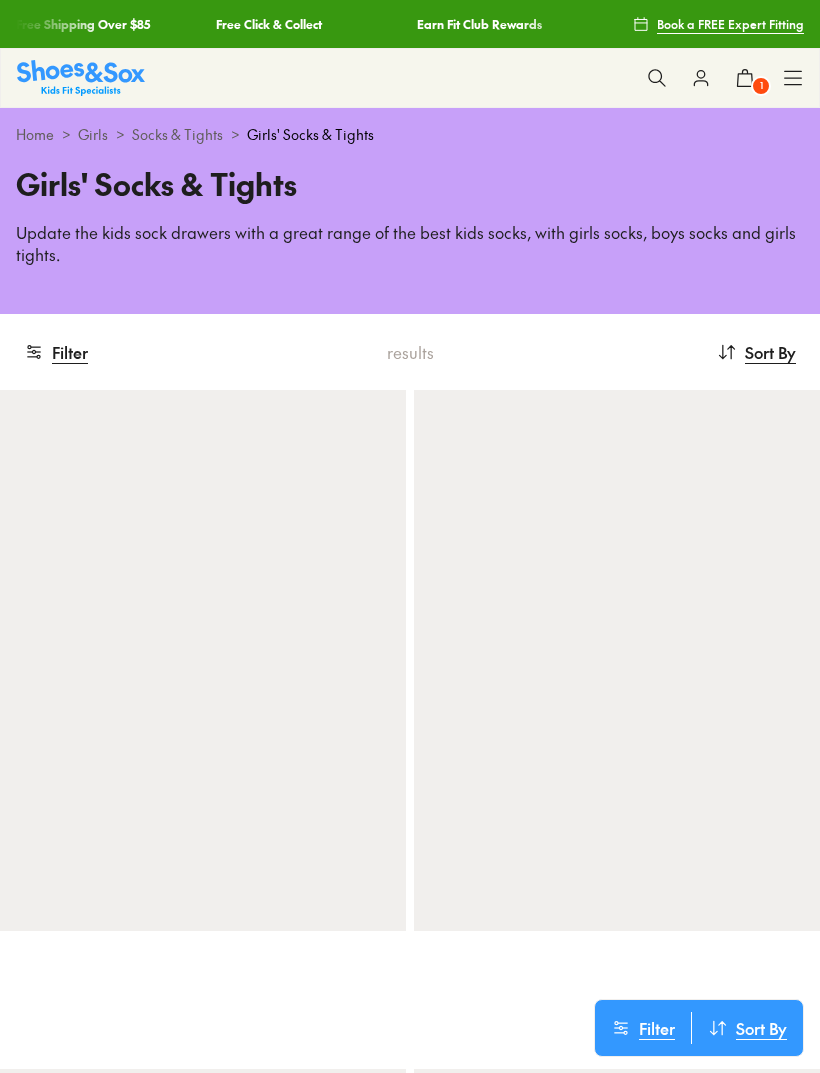 scroll, scrollTop: 0, scrollLeft: 0, axis: both 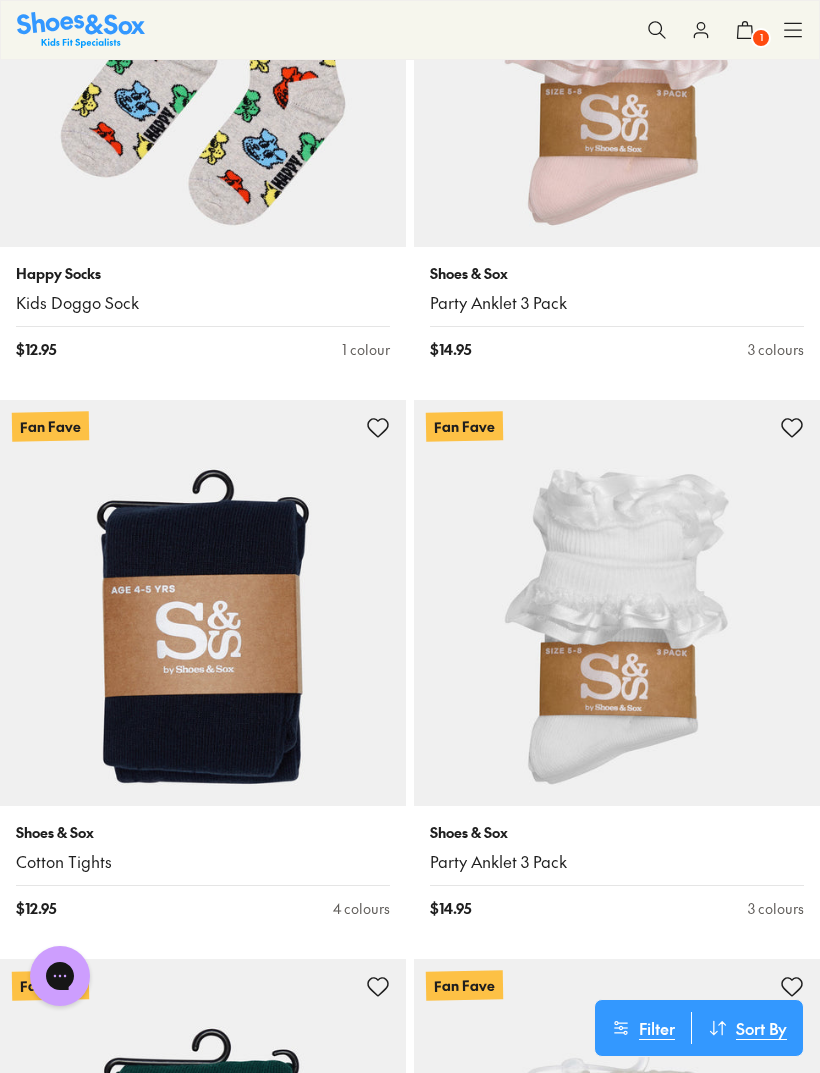 click at bounding box center (203, 603) 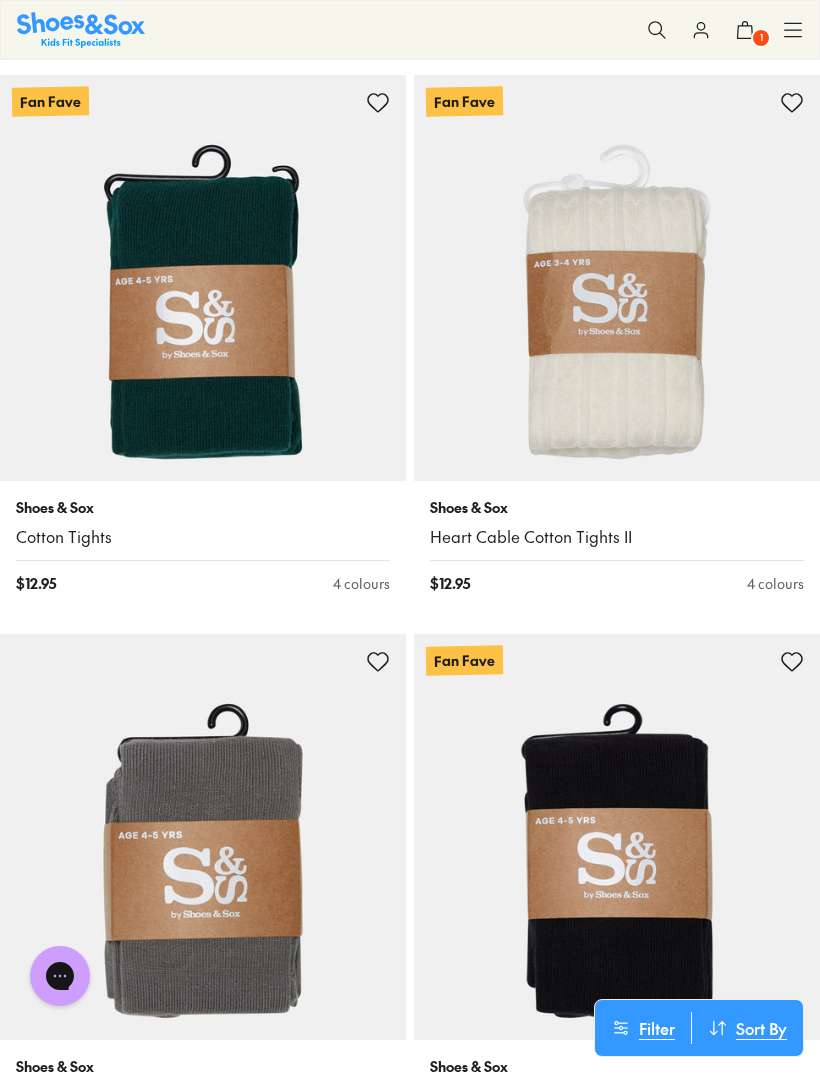 scroll, scrollTop: 8698, scrollLeft: 0, axis: vertical 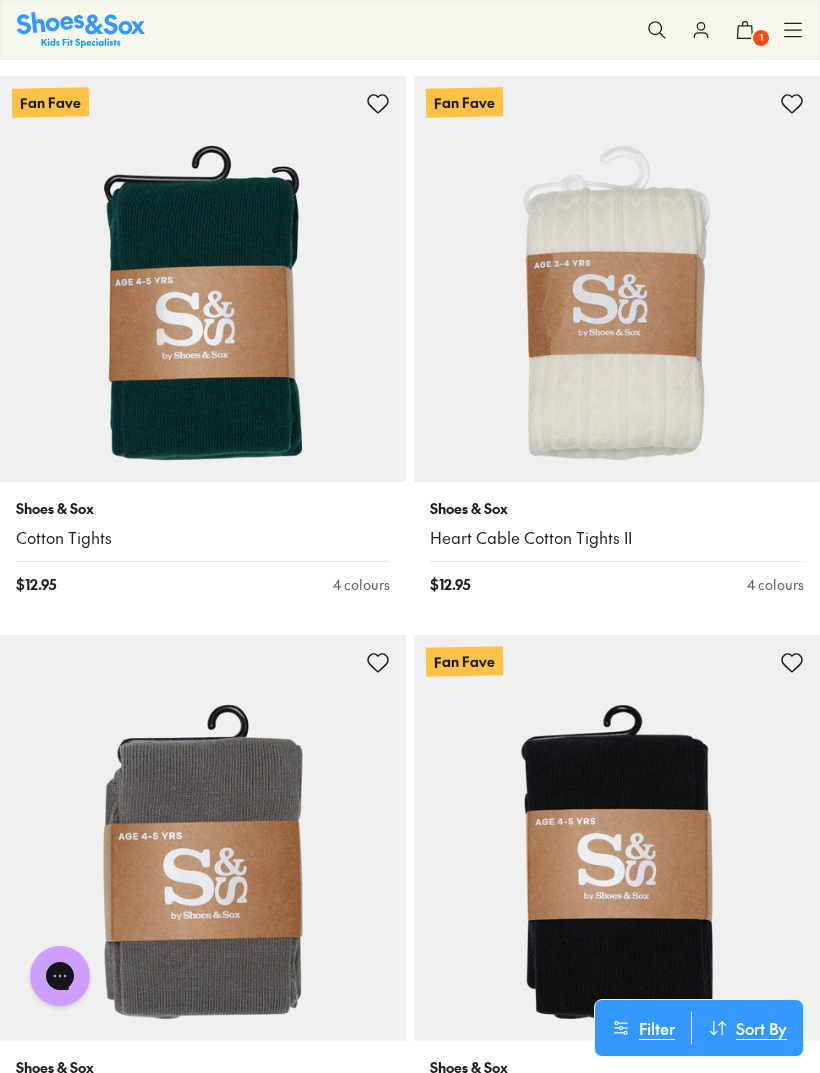 click at bounding box center (617, 279) 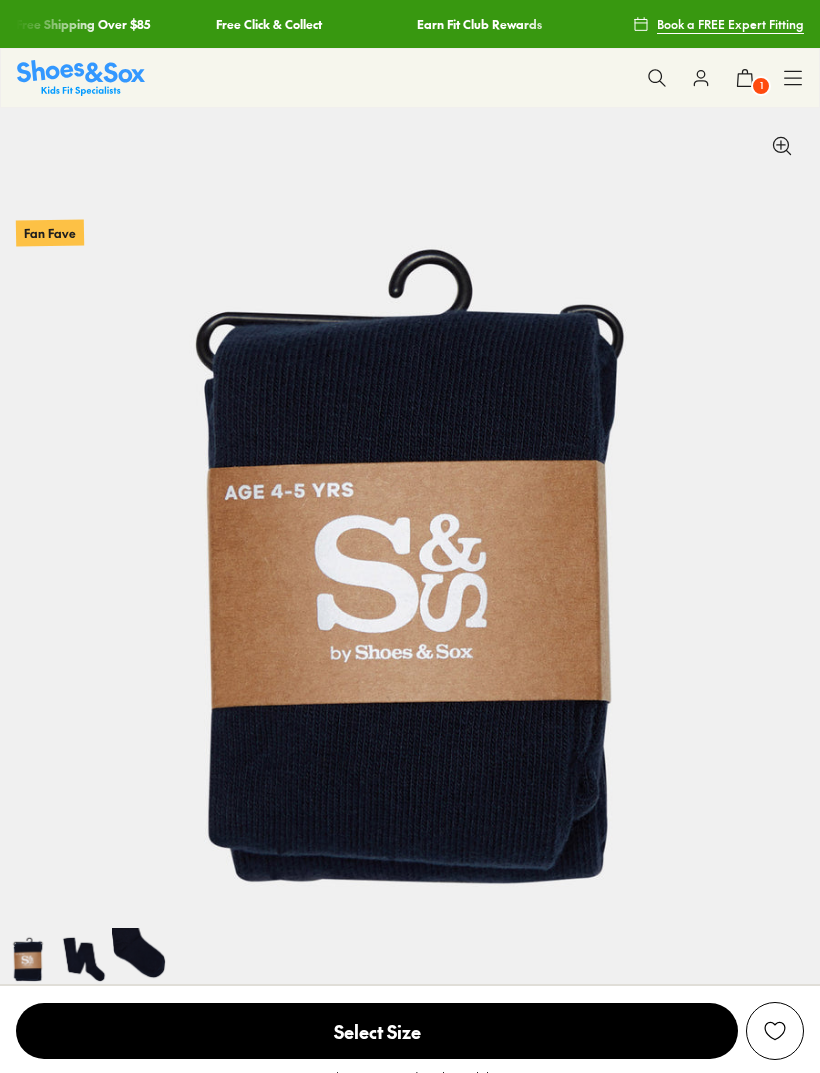 scroll, scrollTop: 0, scrollLeft: 0, axis: both 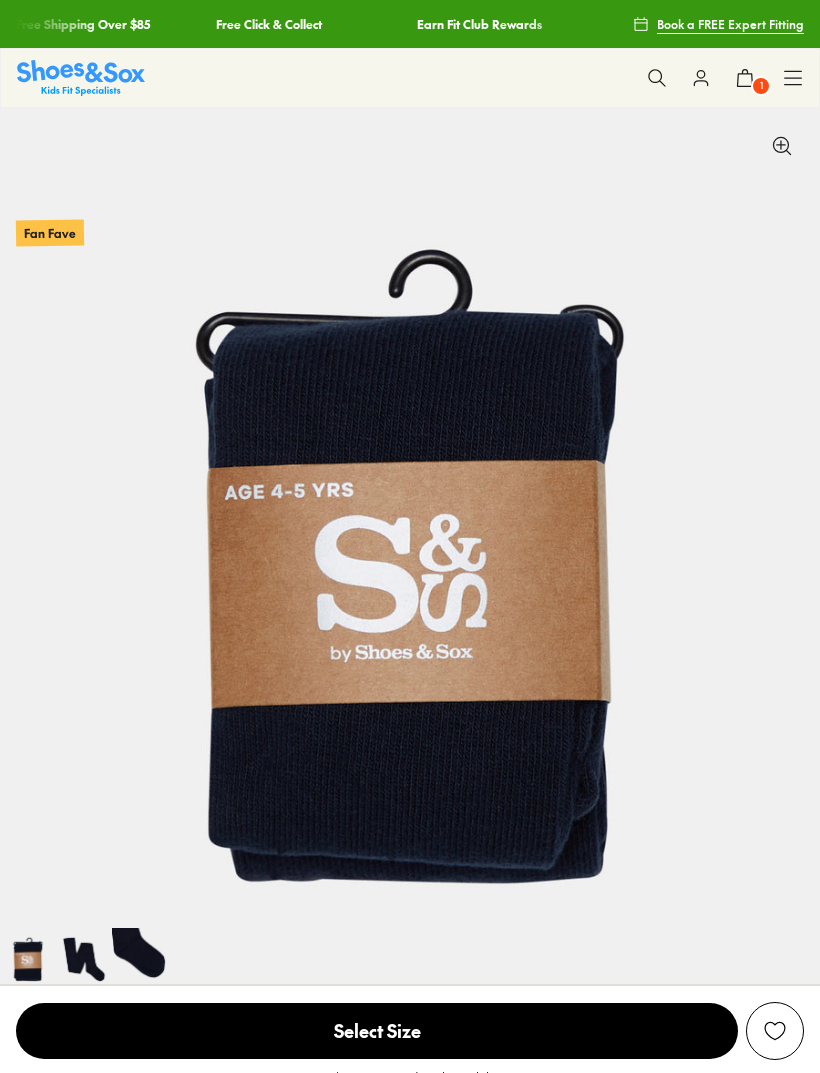 select on "*" 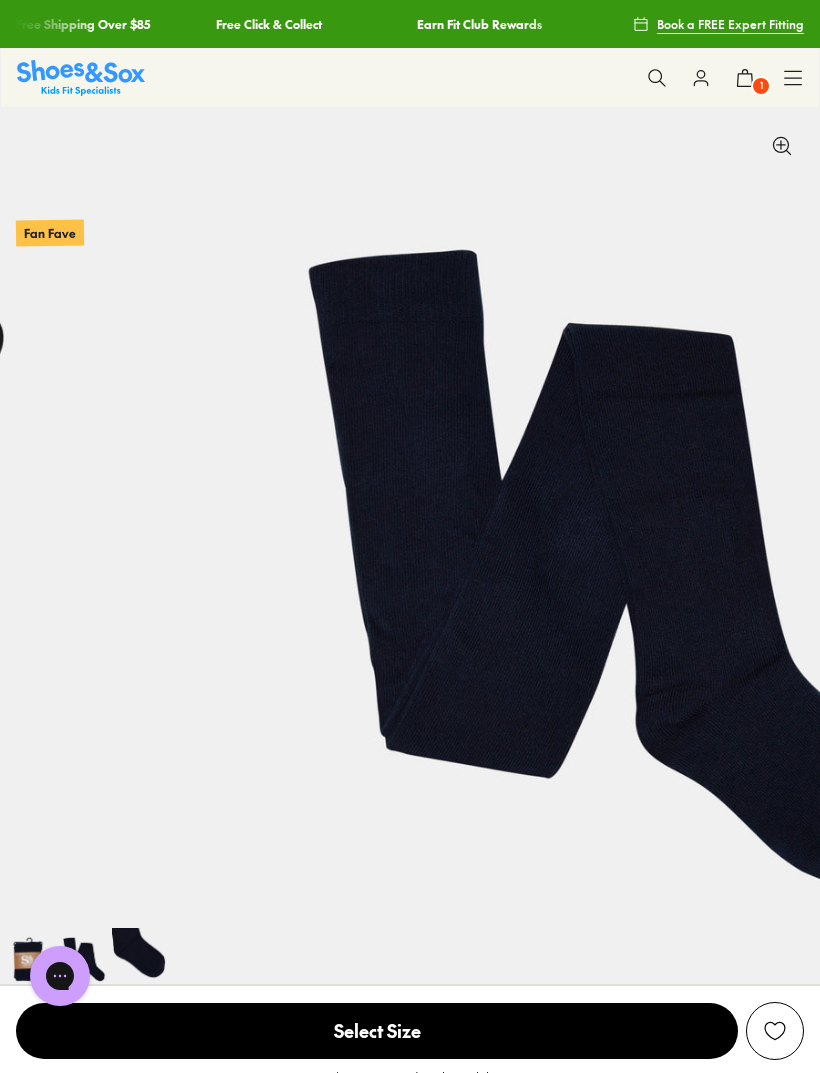 scroll, scrollTop: 0, scrollLeft: 745, axis: horizontal 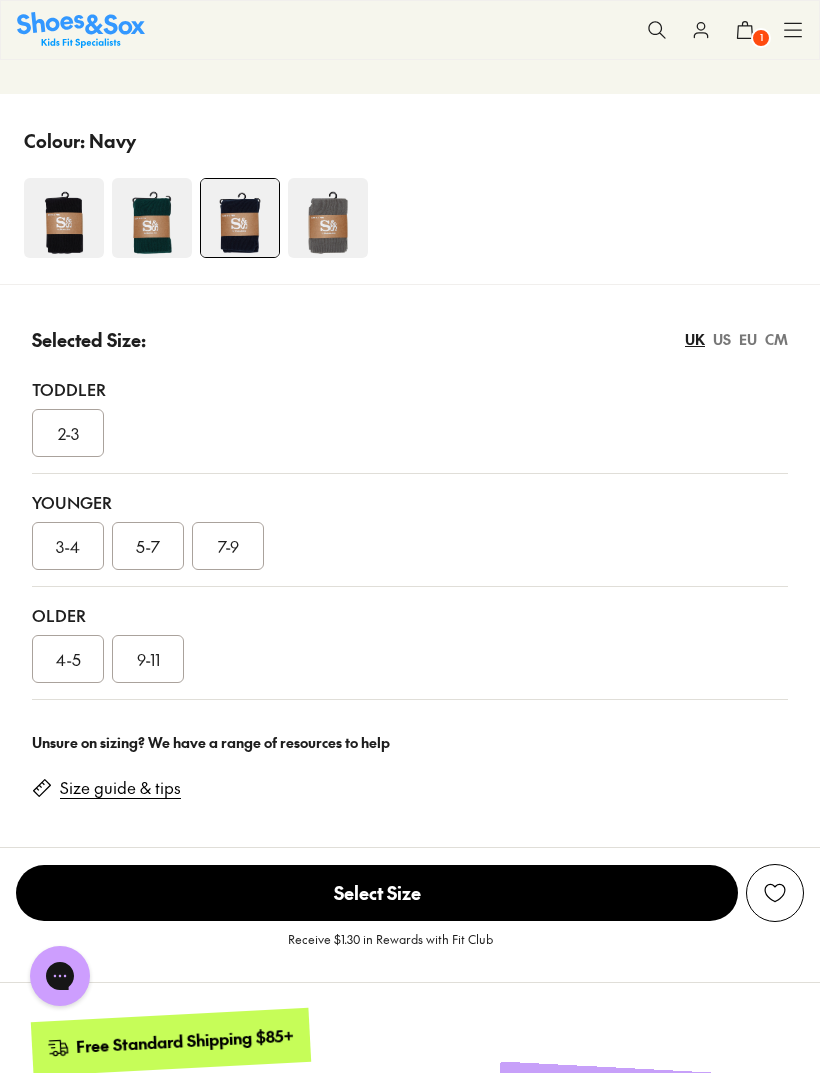 click on "9-11" at bounding box center (148, 659) 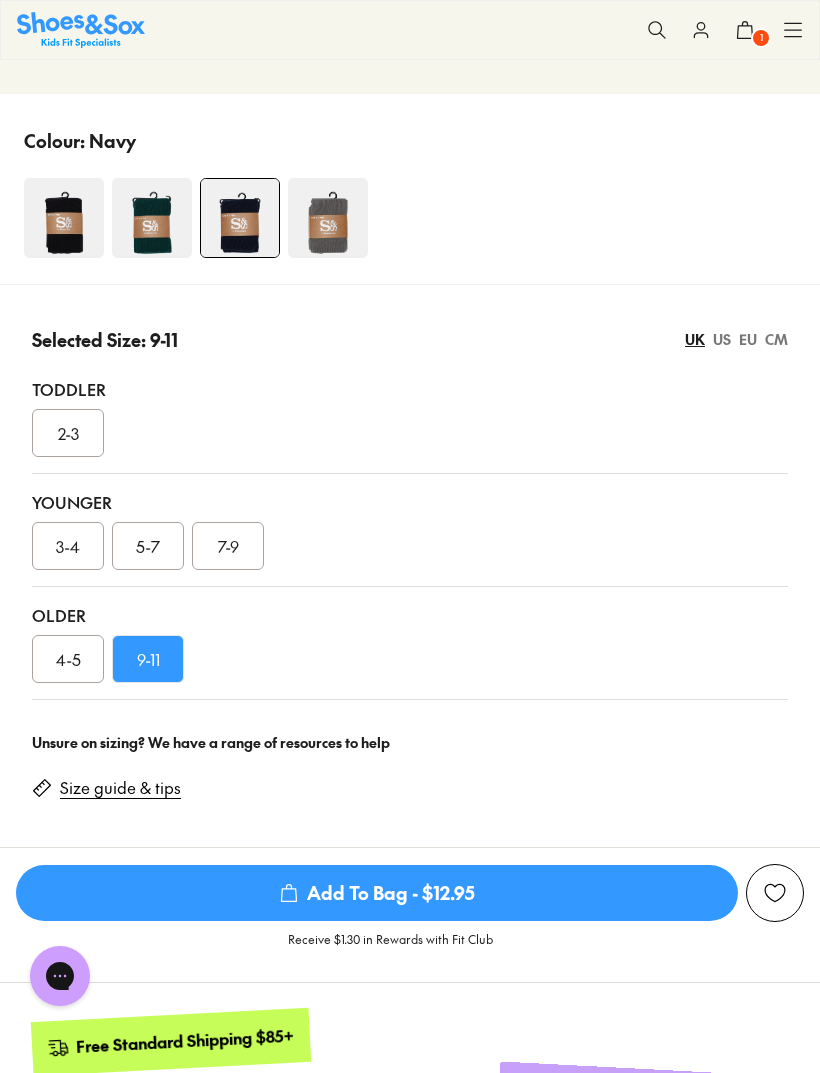 click on "Add To Bag - $12.95" at bounding box center (377, 893) 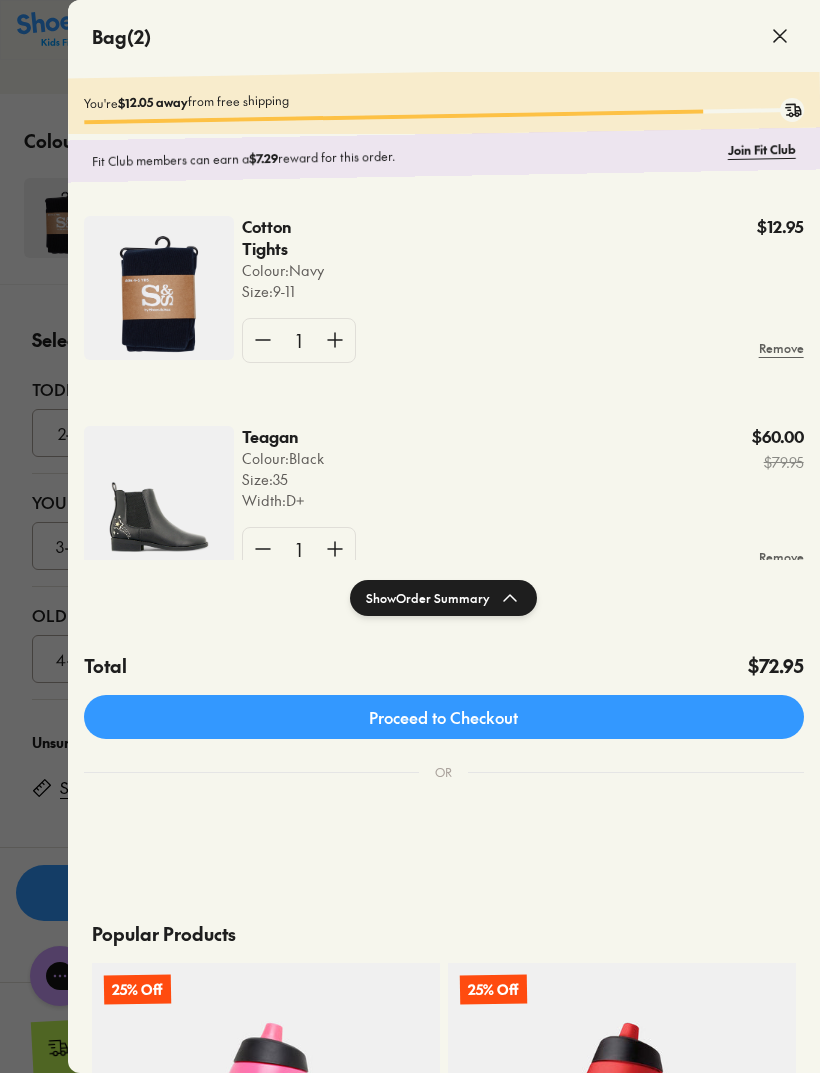 click 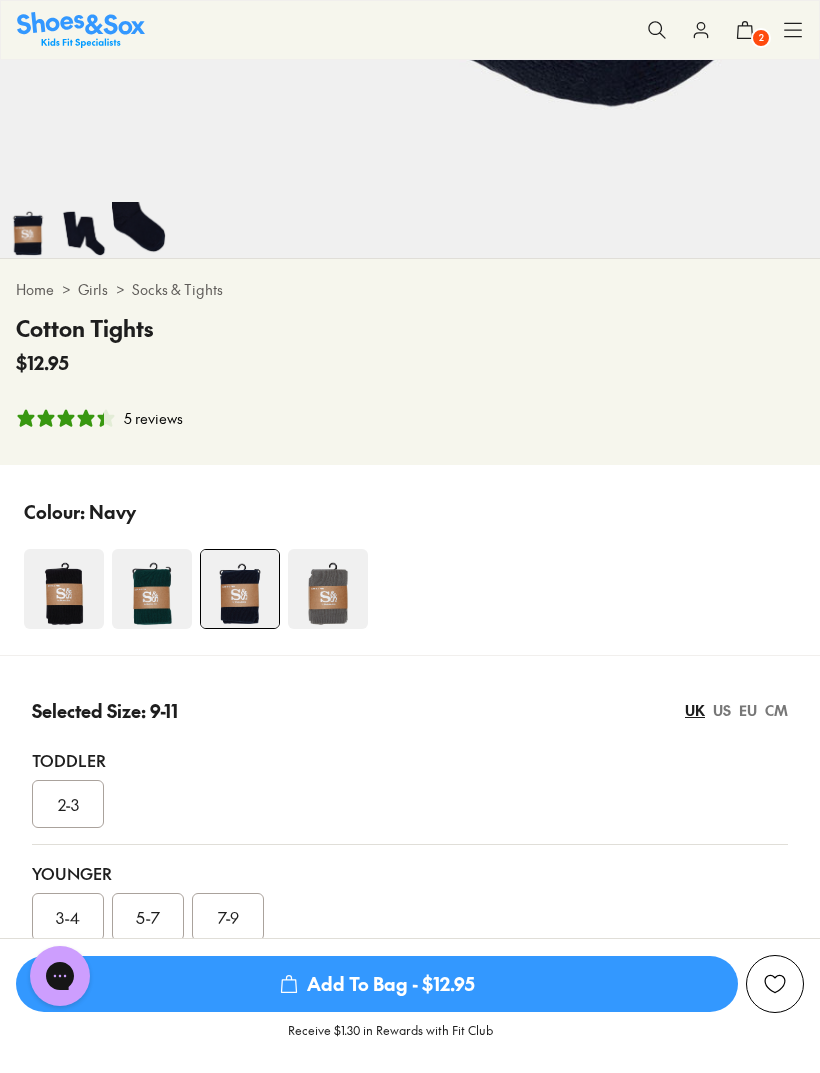 scroll, scrollTop: 723, scrollLeft: 0, axis: vertical 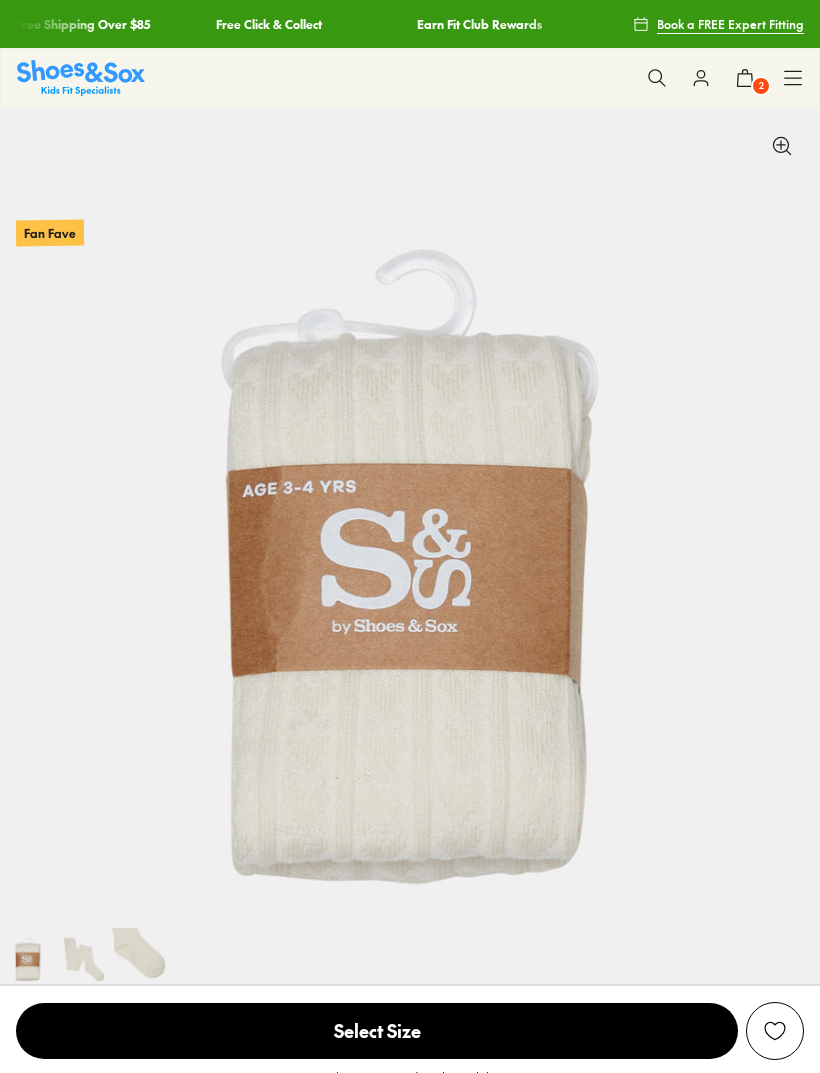 select on "*" 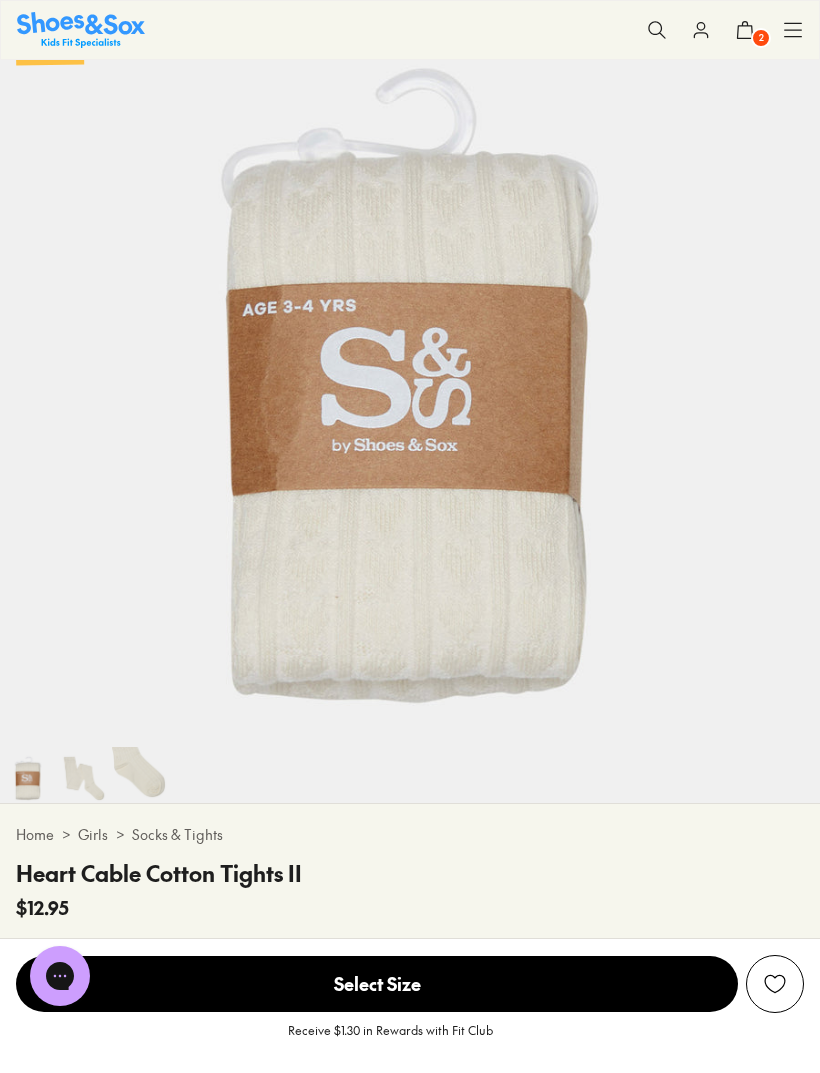 scroll, scrollTop: 190, scrollLeft: 0, axis: vertical 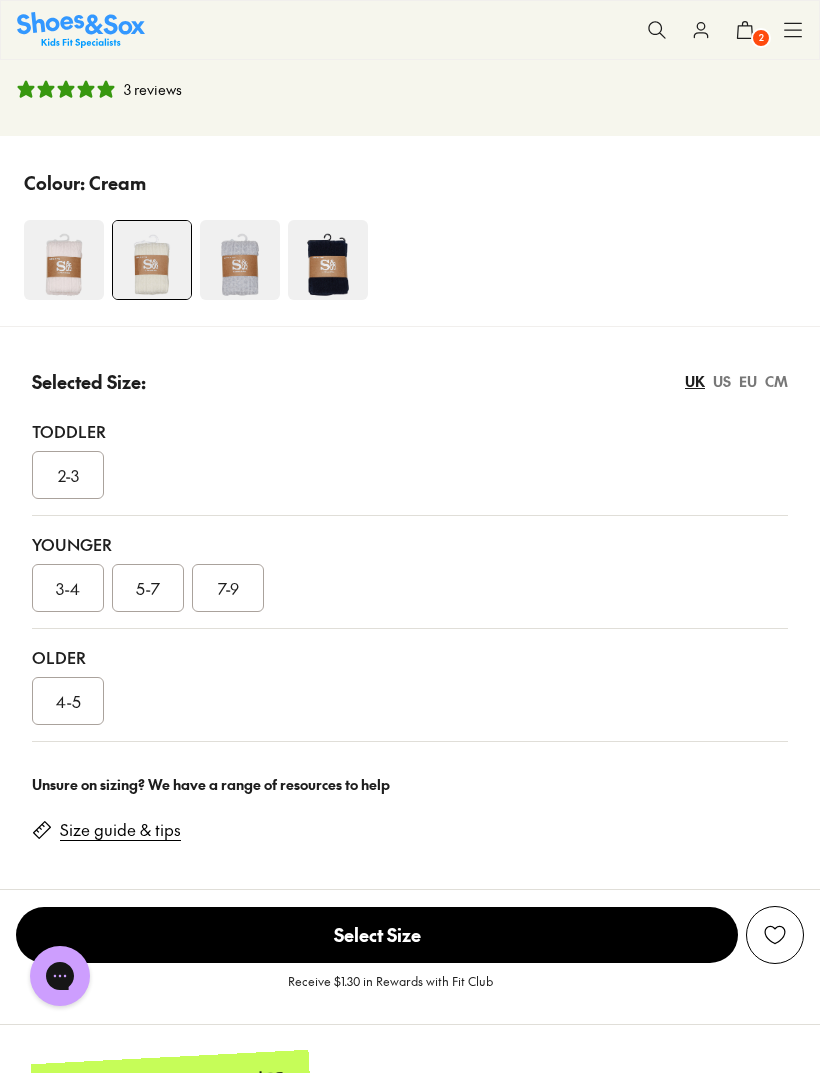 click at bounding box center (64, 260) 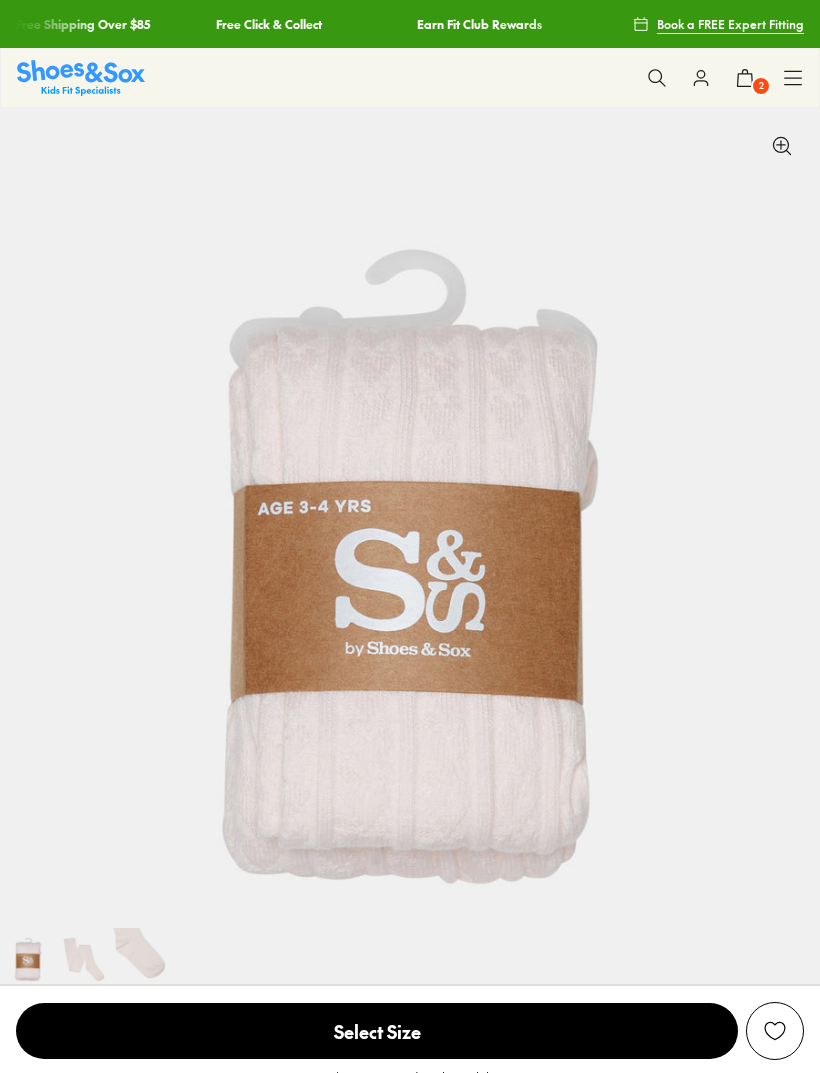 scroll, scrollTop: 0, scrollLeft: 0, axis: both 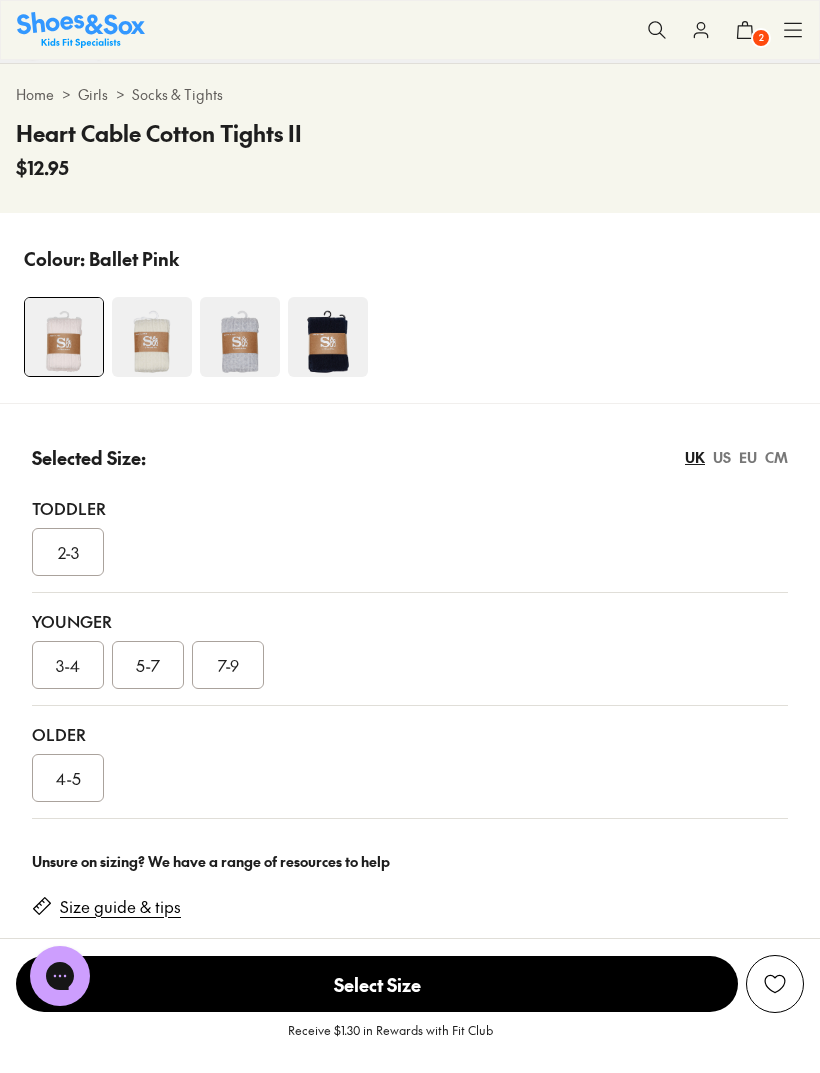 click on "7-9" at bounding box center [228, 665] 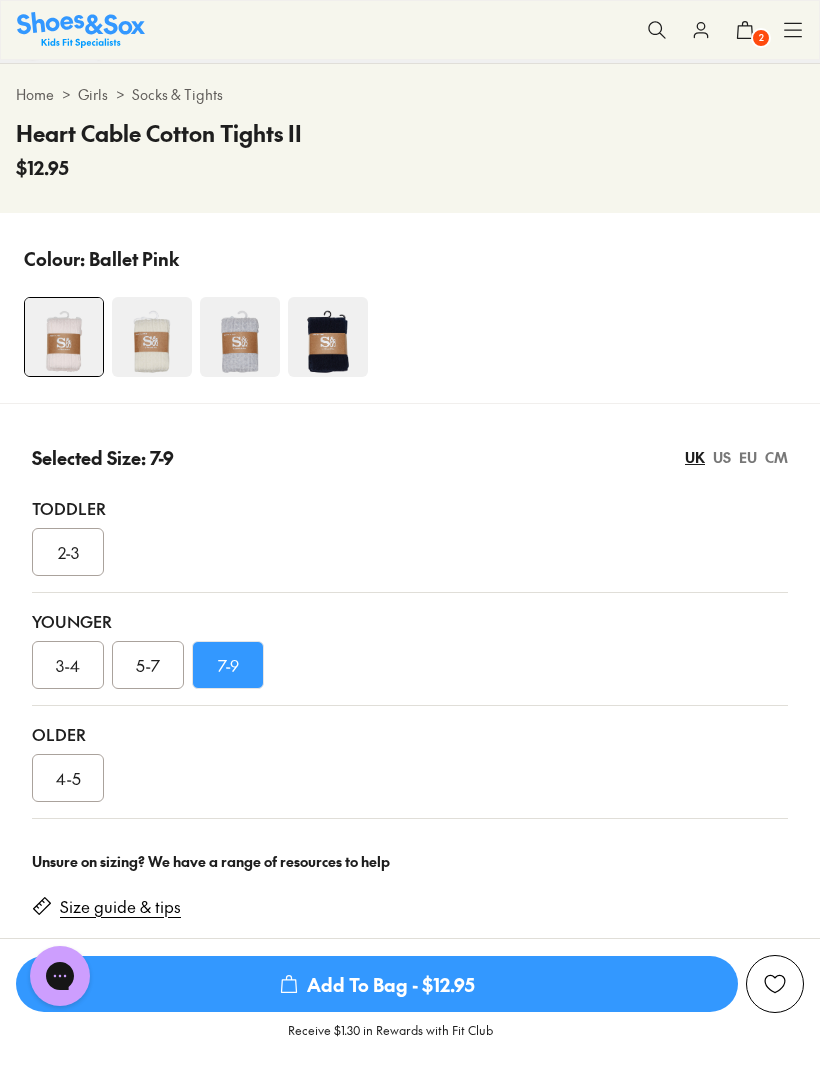 click on "Add To Bag - $12.95" at bounding box center (377, 984) 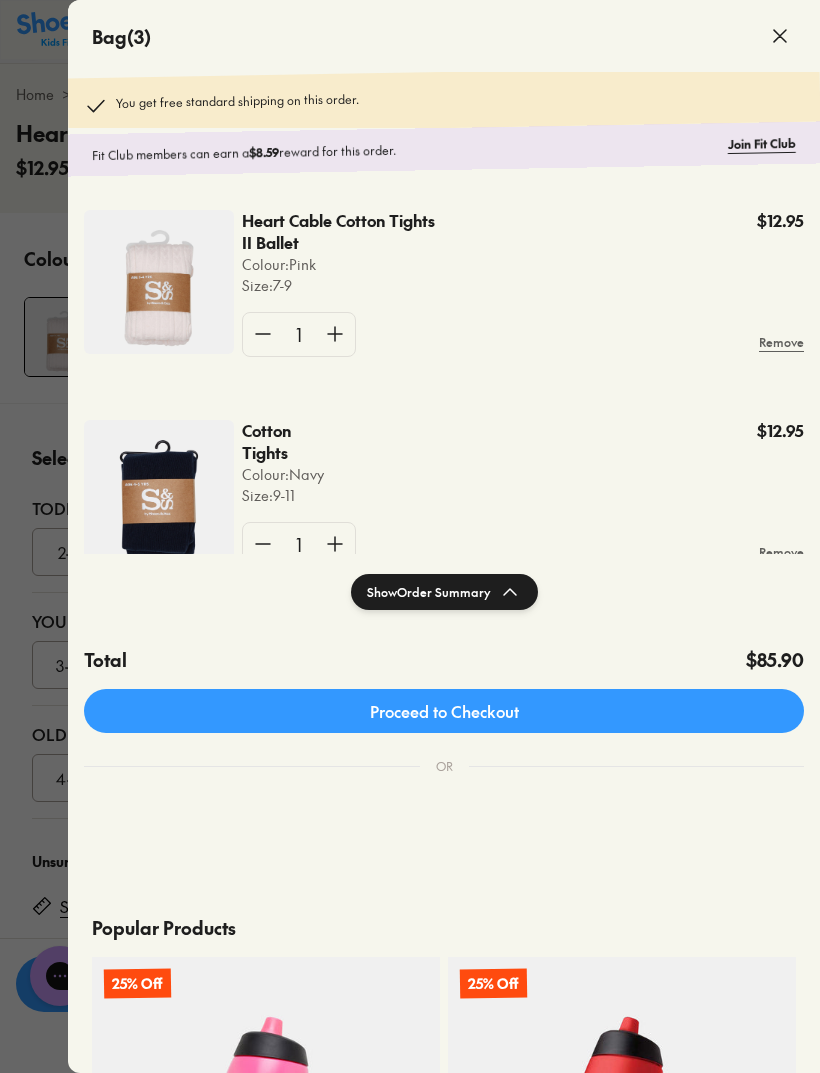 click 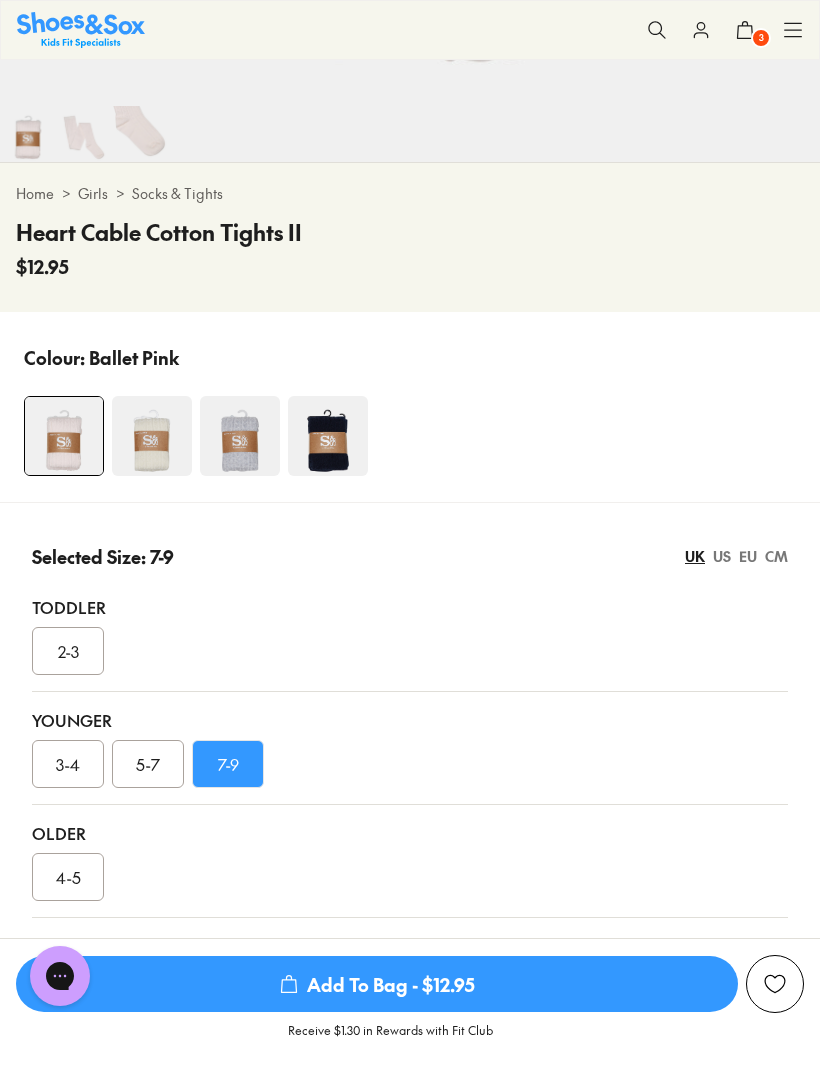 scroll, scrollTop: 821, scrollLeft: 0, axis: vertical 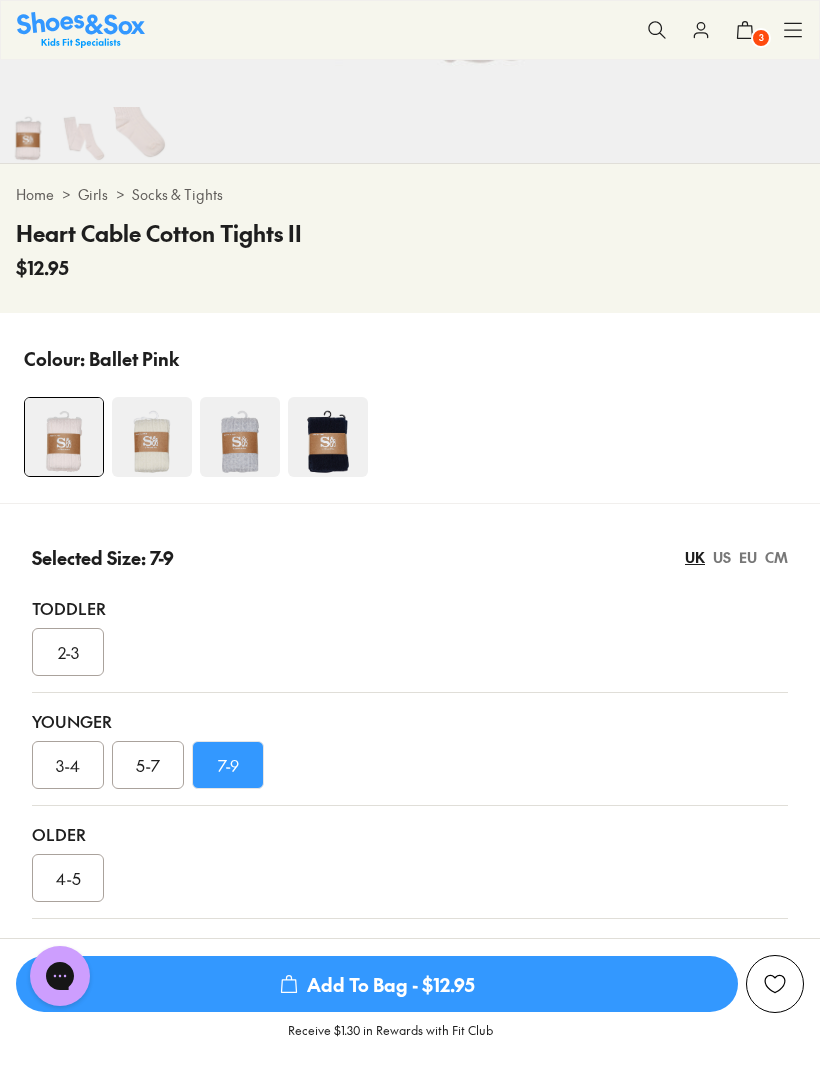 click on "Socks & Tights" at bounding box center [177, 194] 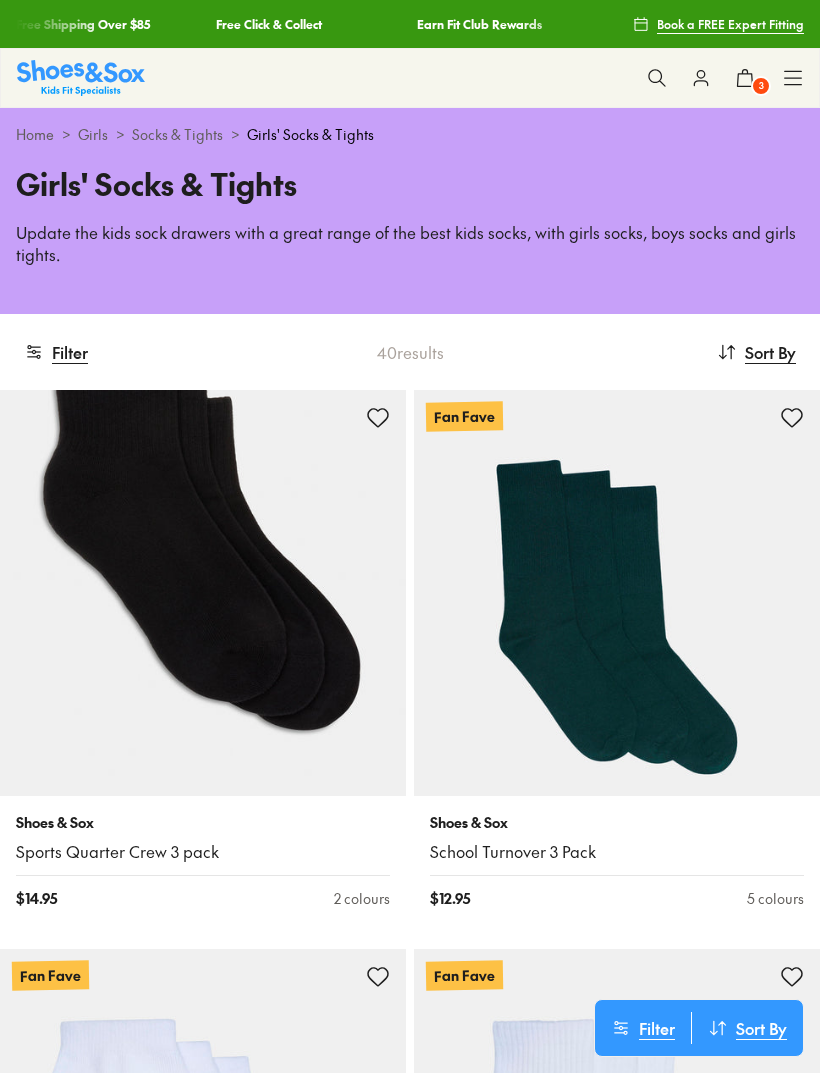 scroll, scrollTop: 0, scrollLeft: 0, axis: both 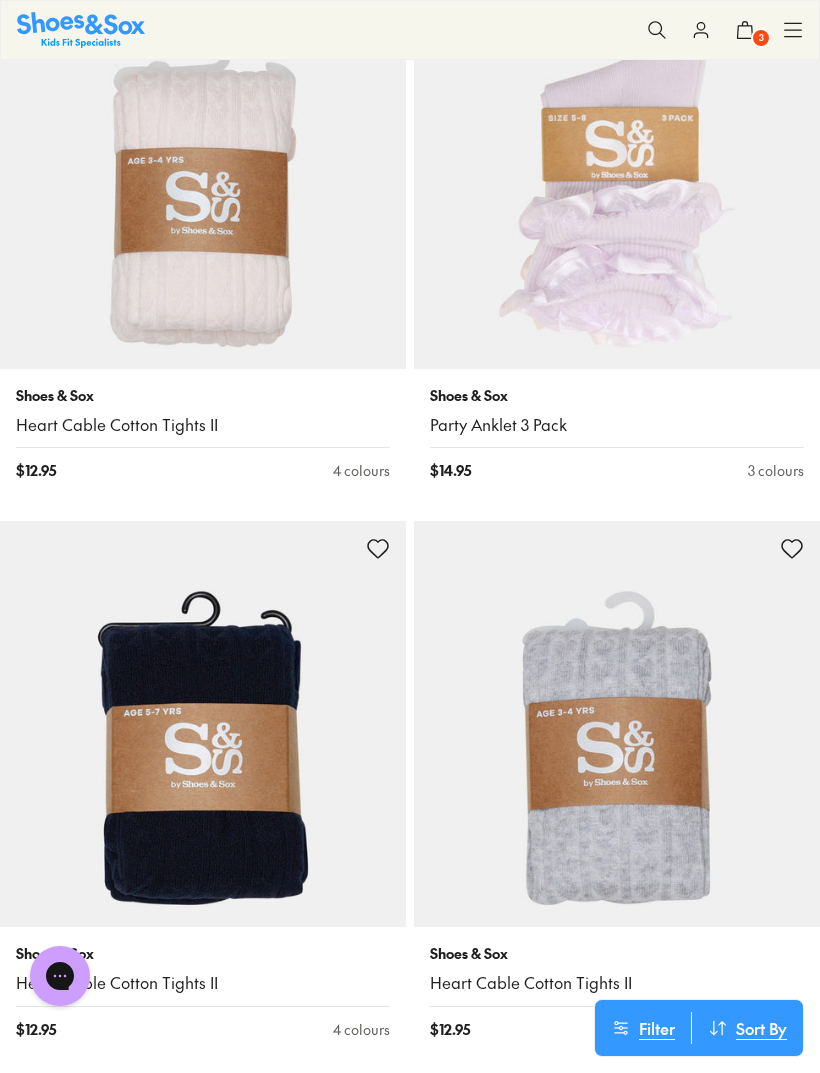 click 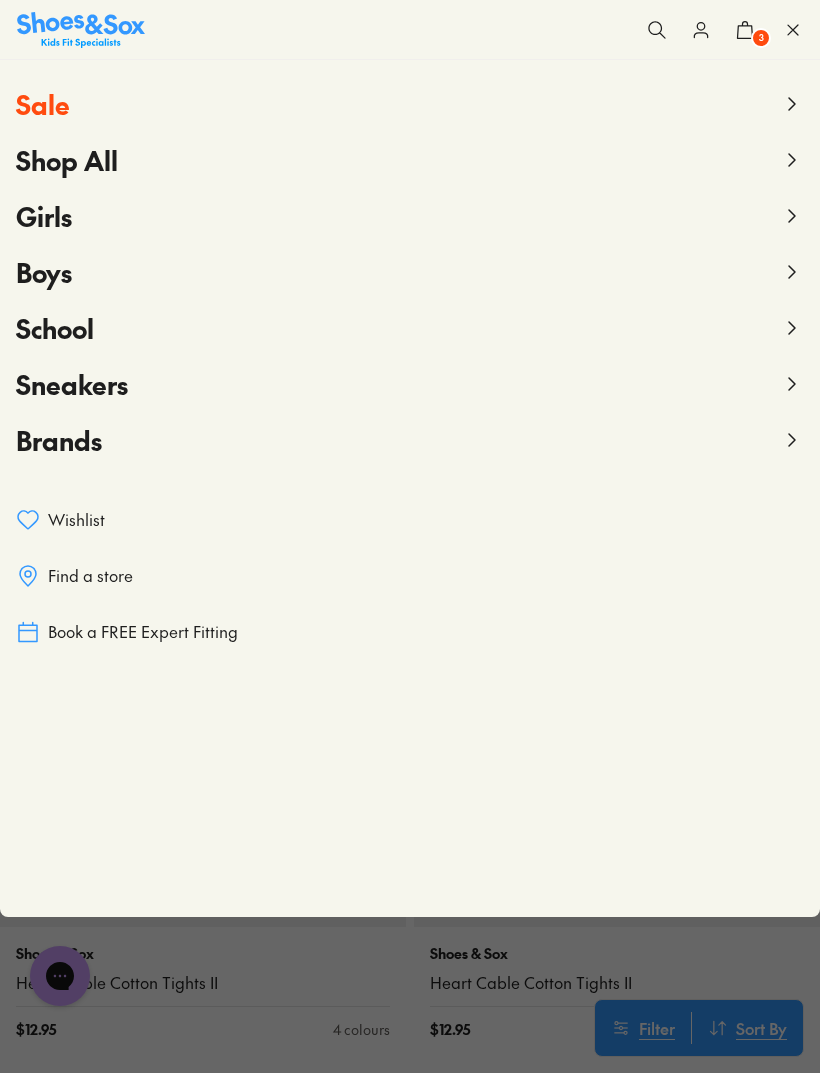 click on "Sale" at bounding box center [43, 104] 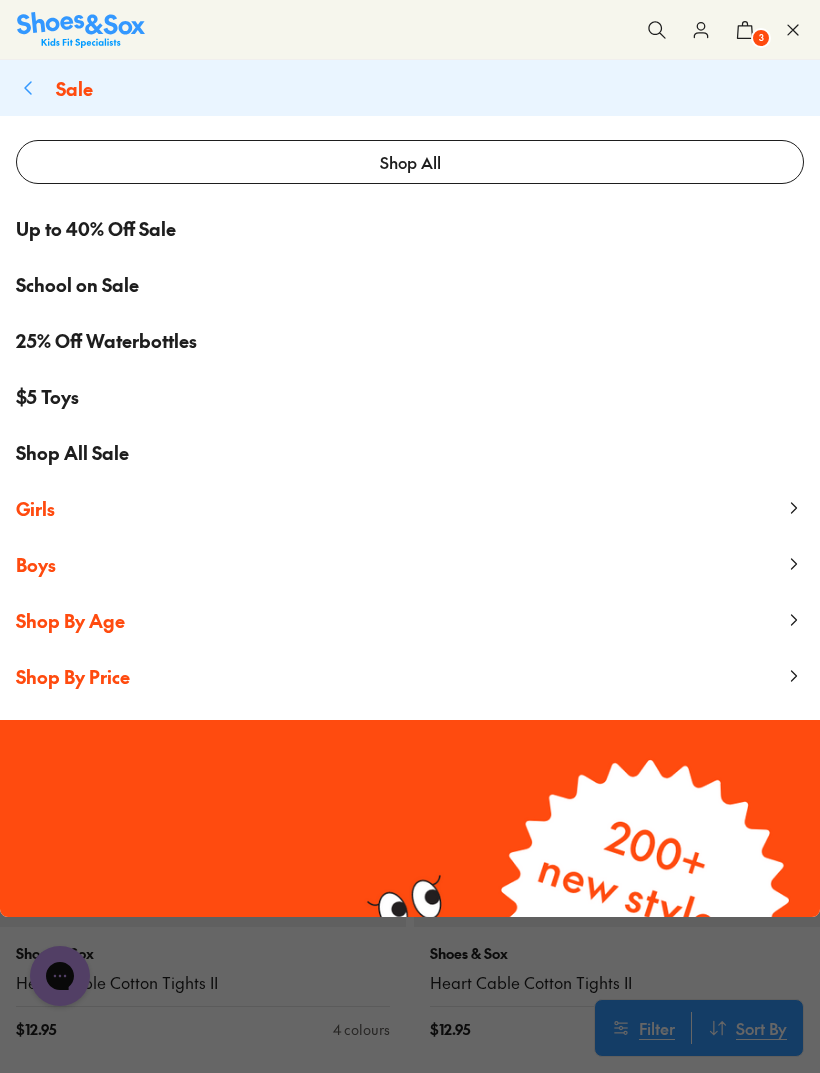click on "$5 Toys" at bounding box center [47, 396] 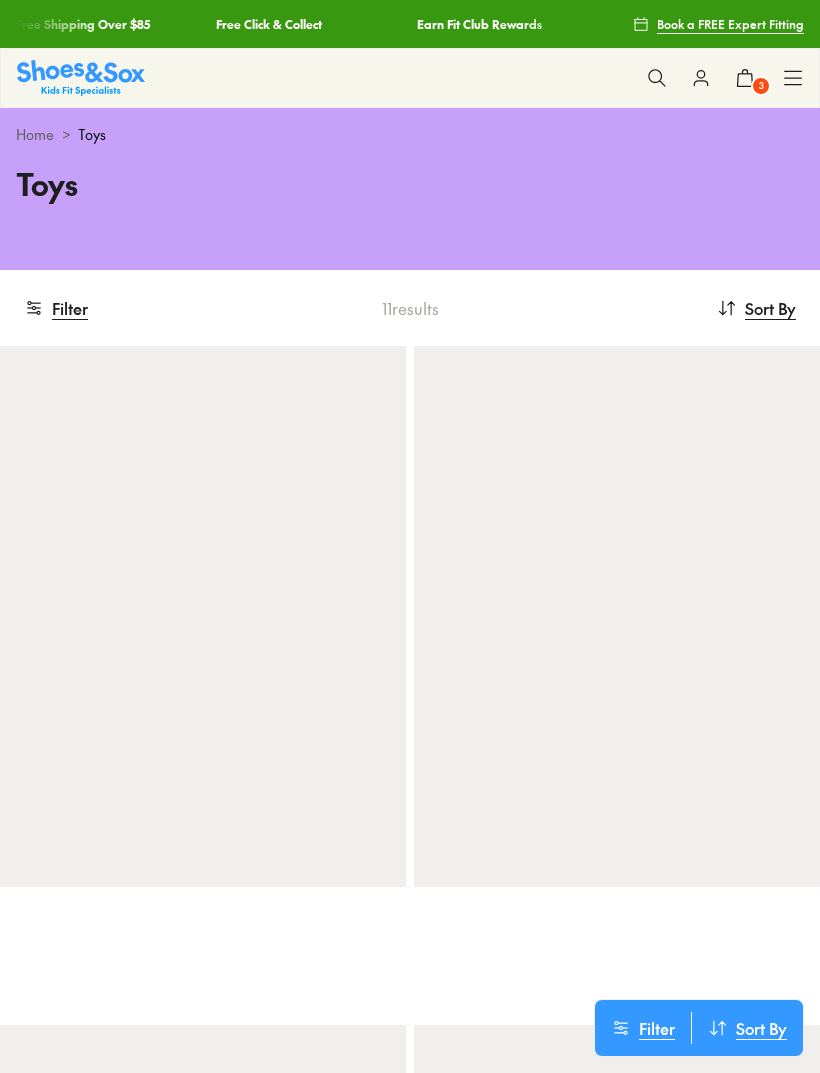 scroll, scrollTop: 0, scrollLeft: 0, axis: both 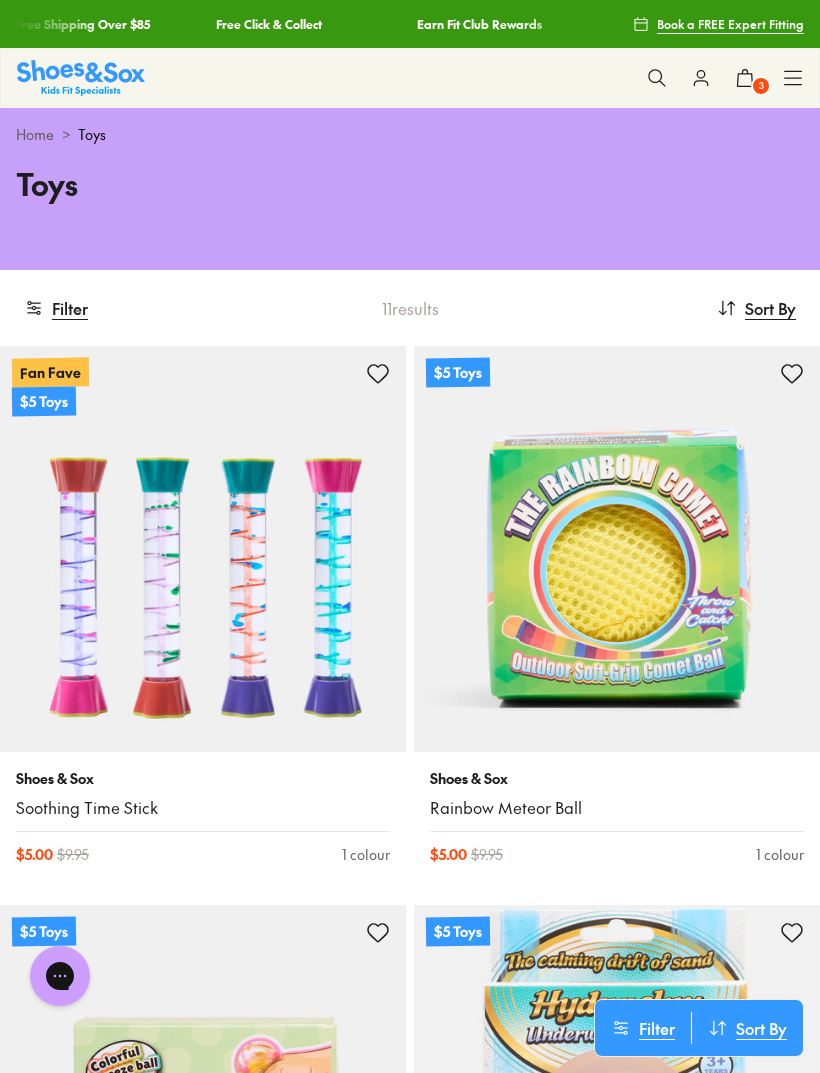 click 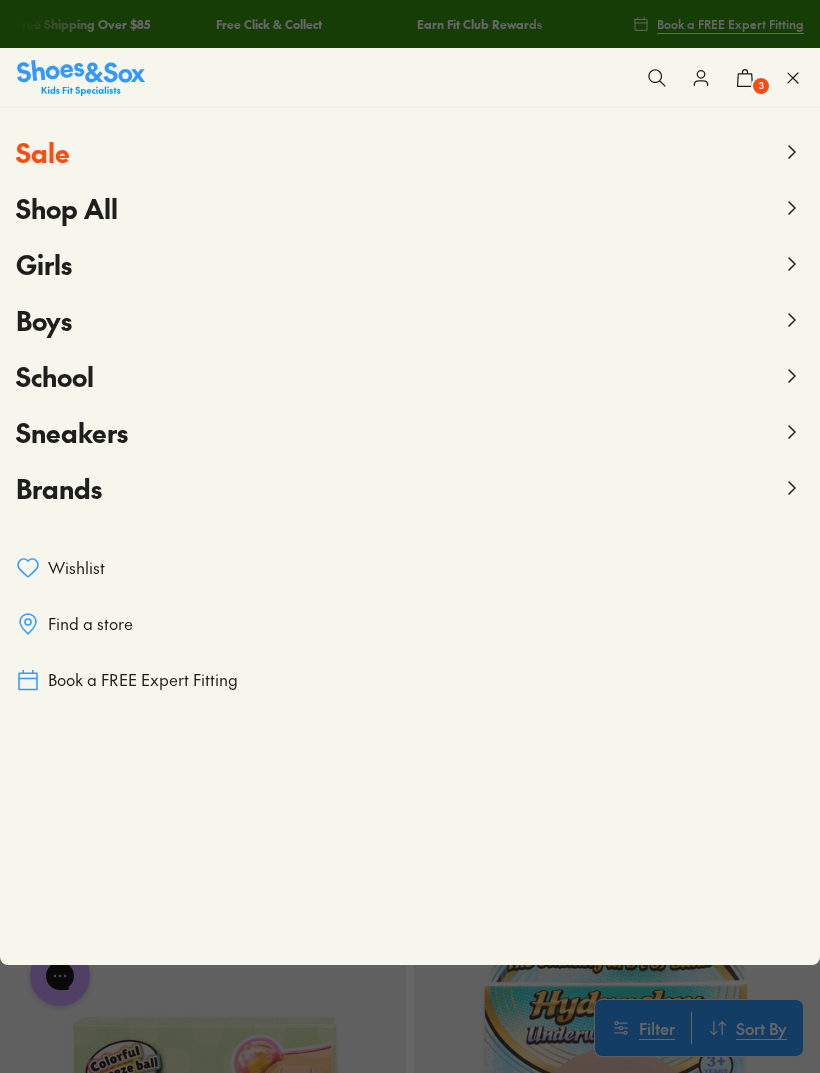 click on "Shop All" at bounding box center (67, 208) 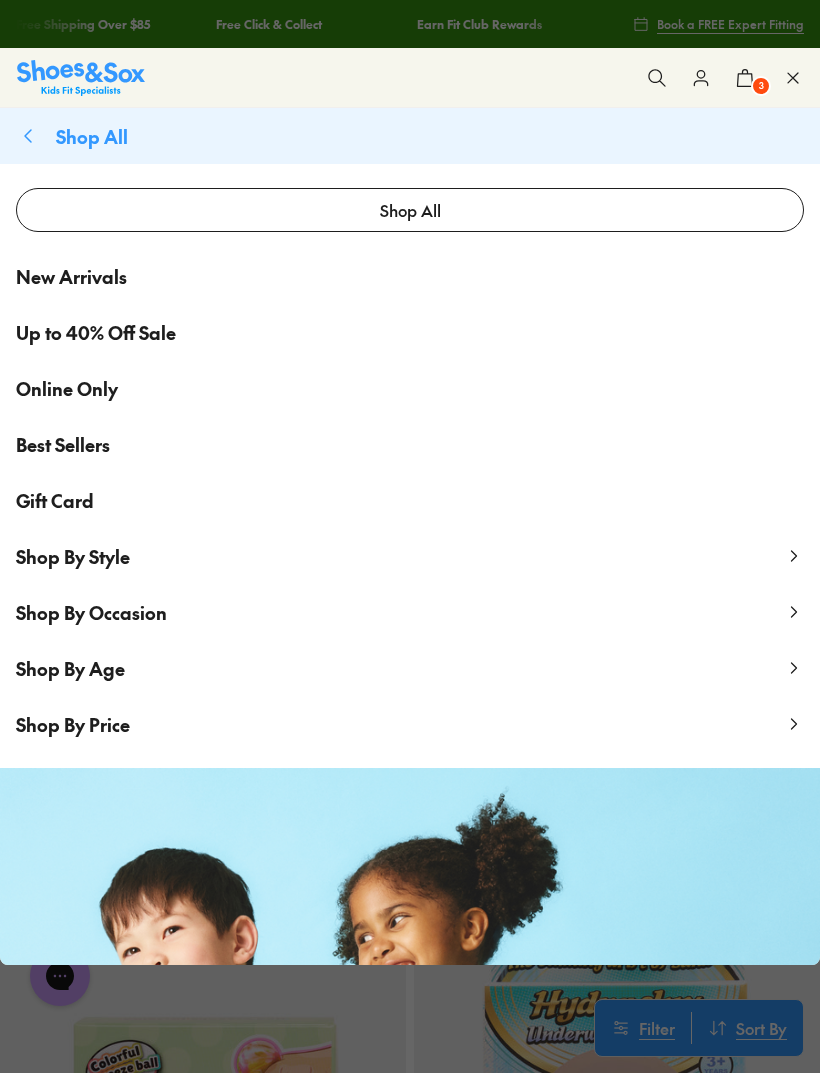 click on "Shop By Occasion" at bounding box center (91, 612) 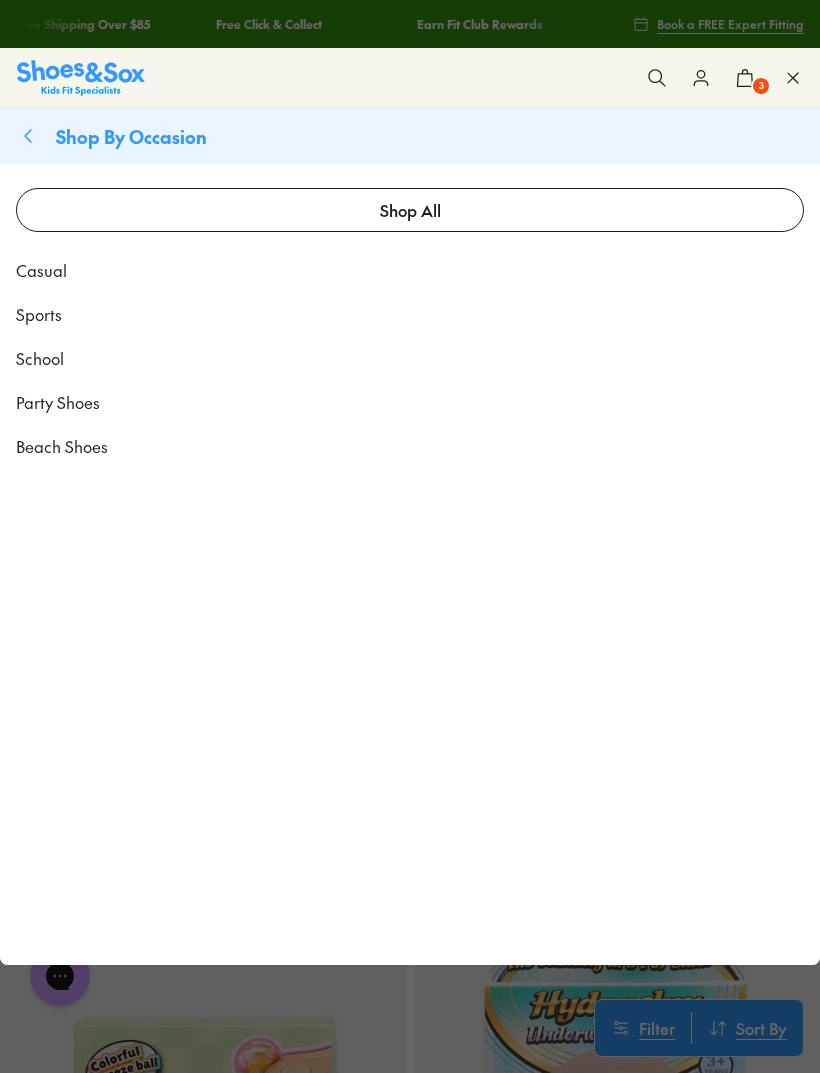 click at bounding box center (81, 77) 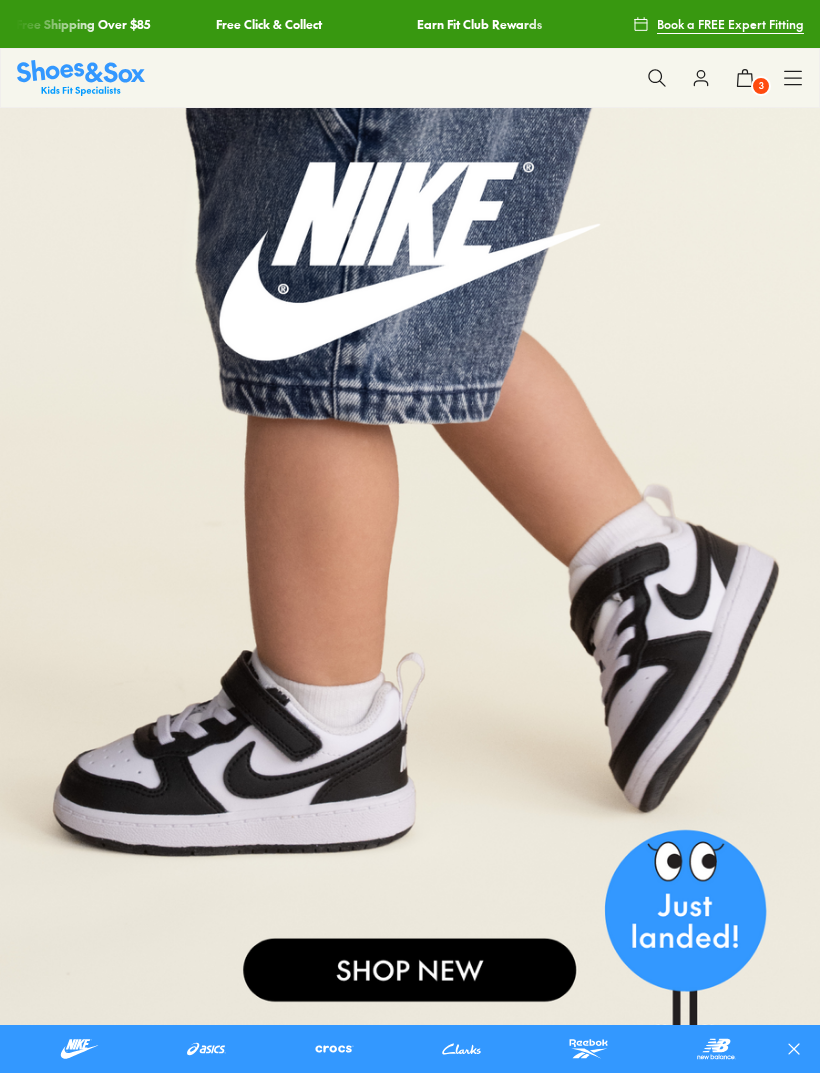 scroll, scrollTop: 0, scrollLeft: 0, axis: both 